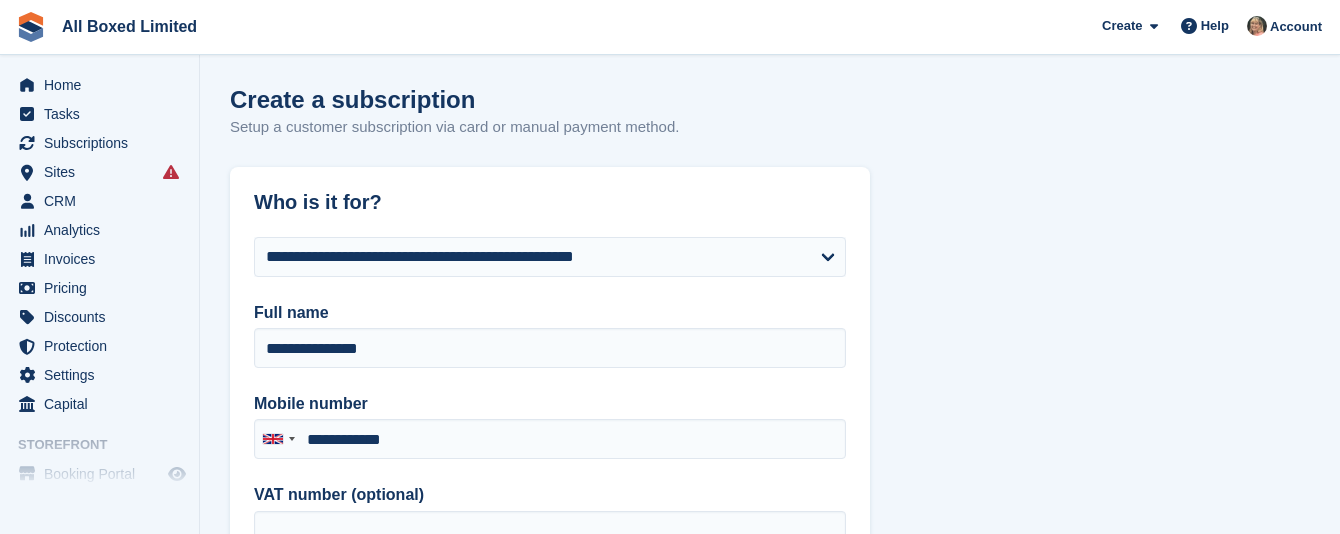 select on "*********" 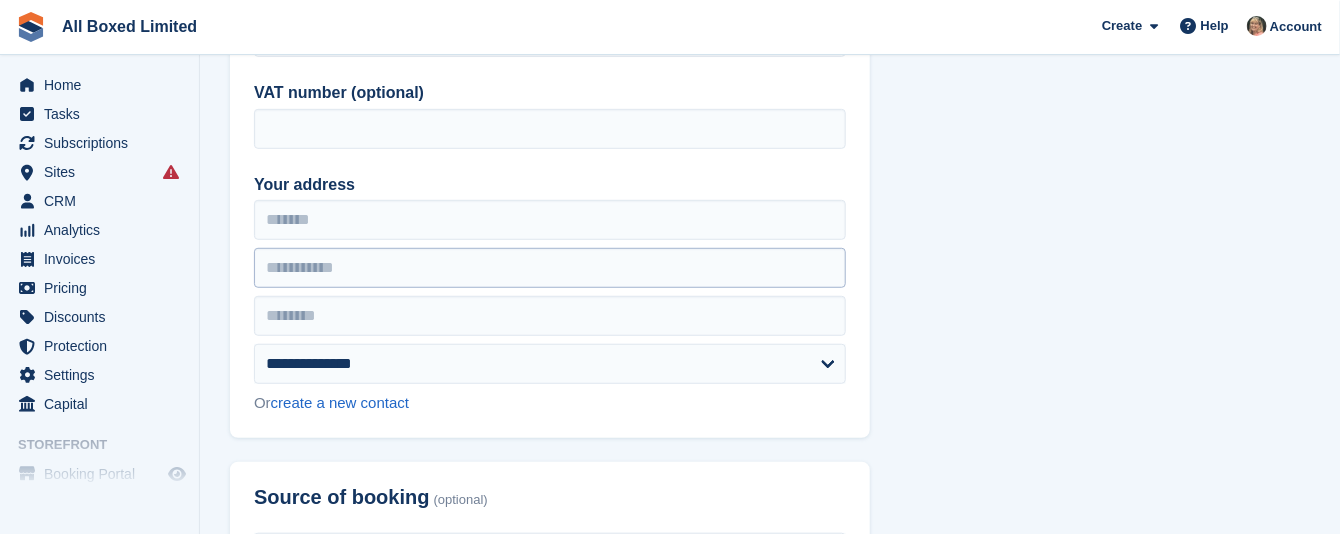 scroll, scrollTop: 450, scrollLeft: 0, axis: vertical 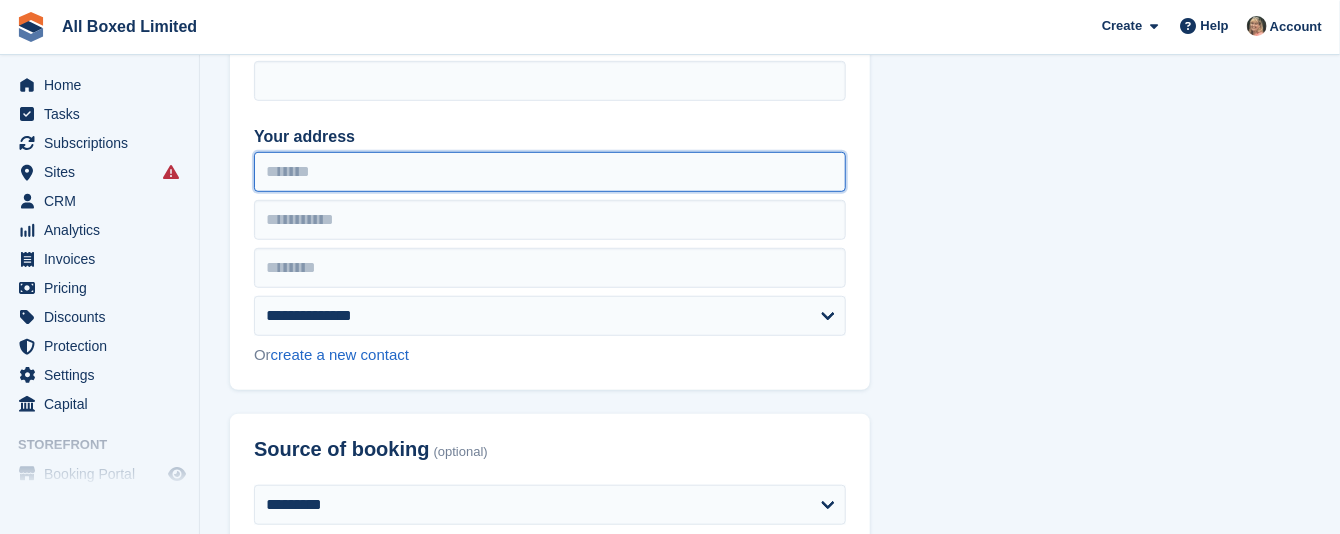 click on "Your address" at bounding box center (550, 172) 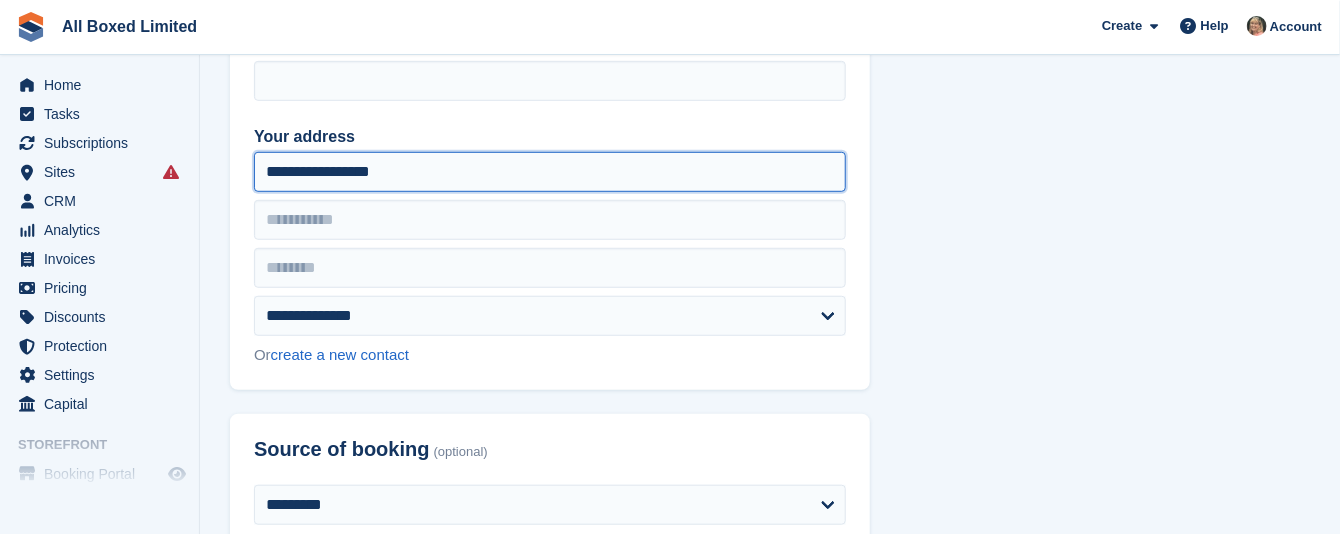 type on "**********" 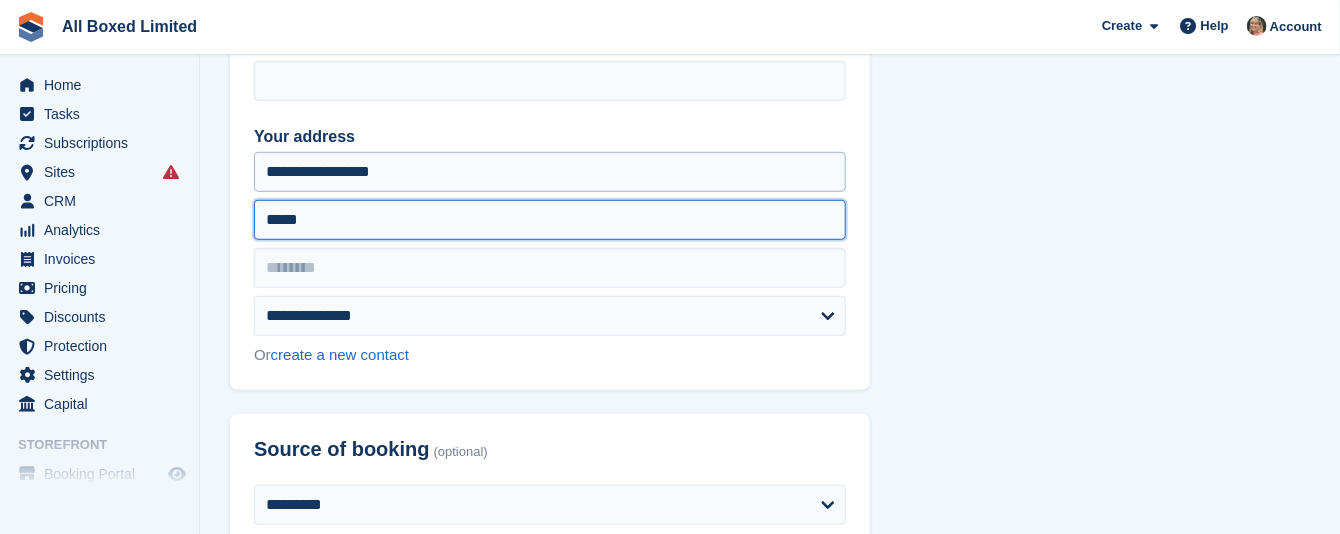 type on "*****" 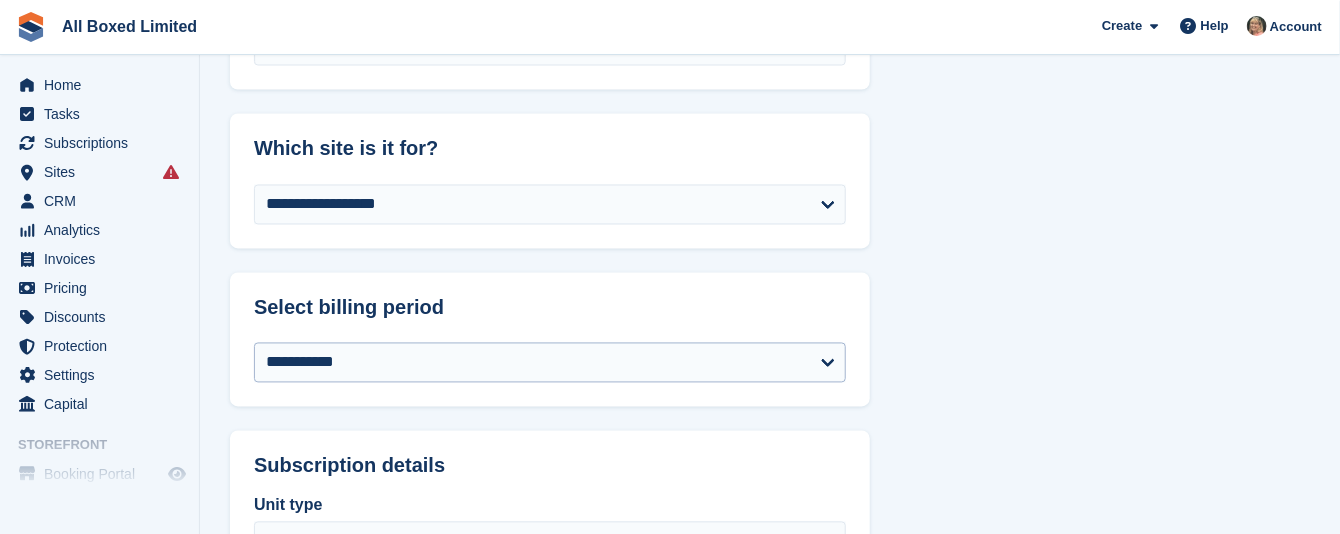 scroll, scrollTop: 1500, scrollLeft: 0, axis: vertical 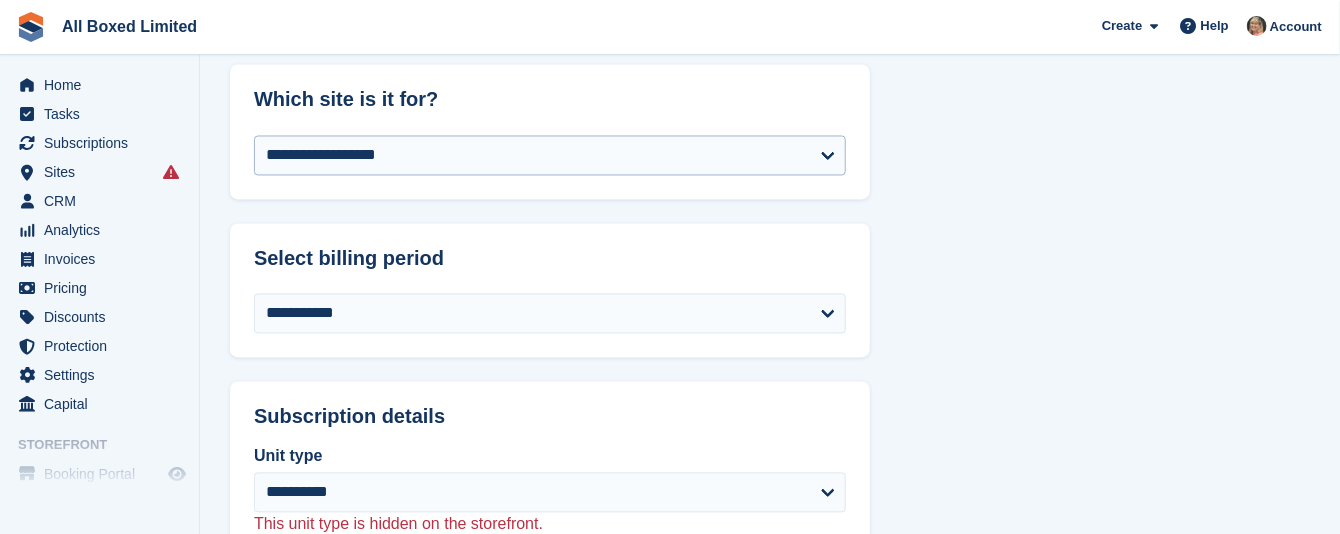 type on "********" 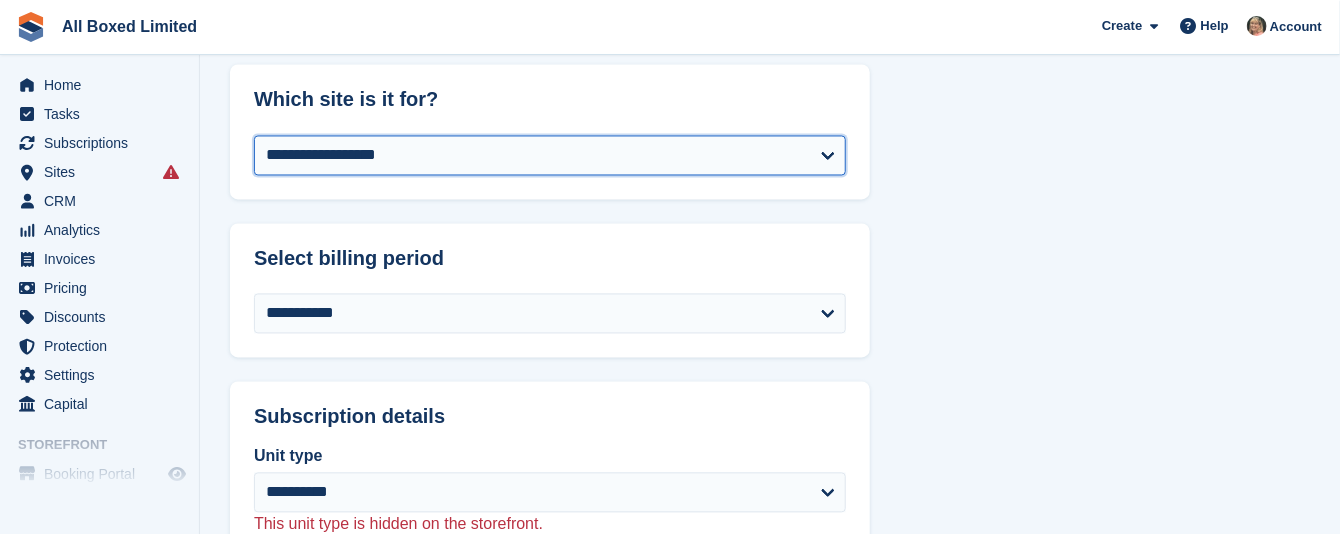 click on "**********" at bounding box center [550, 156] 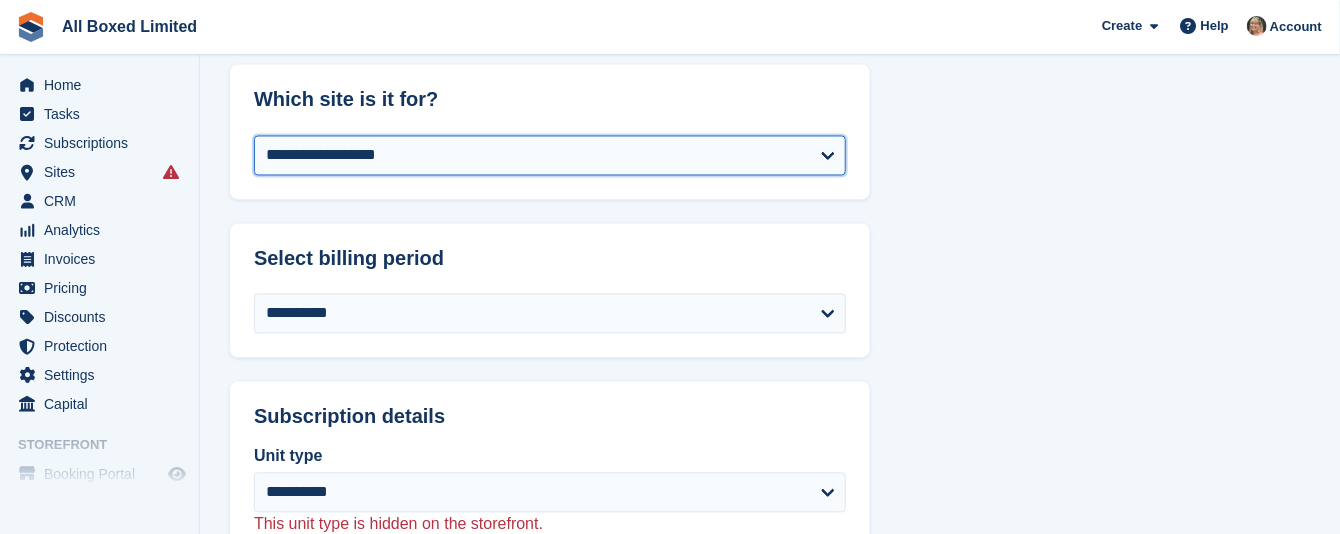 select on "******" 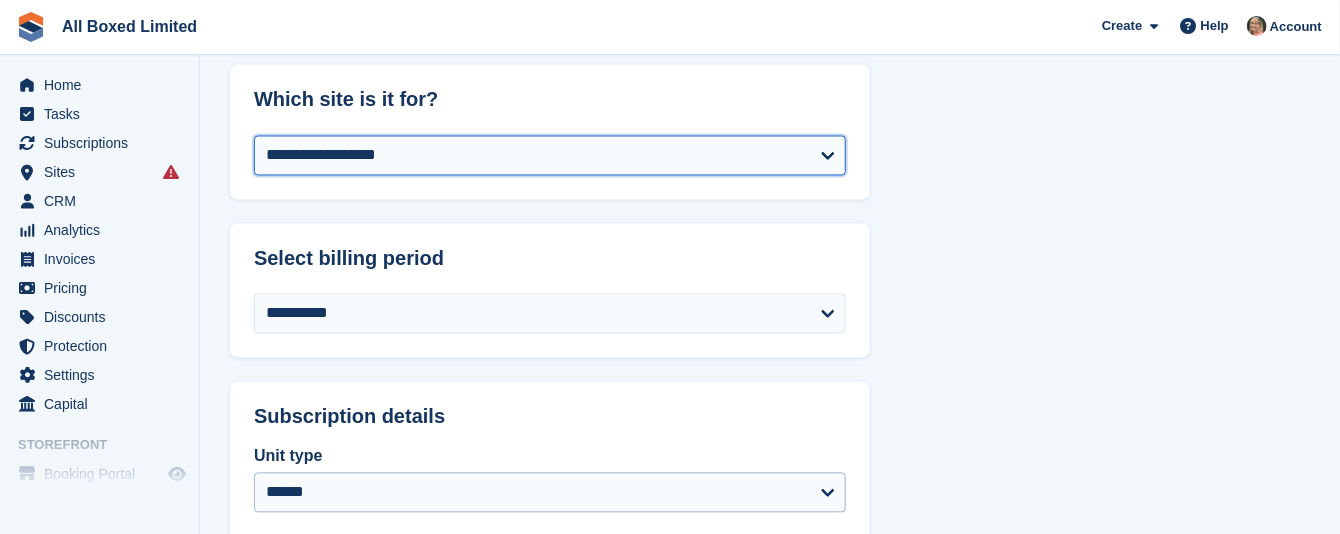 scroll, scrollTop: 1650, scrollLeft: 0, axis: vertical 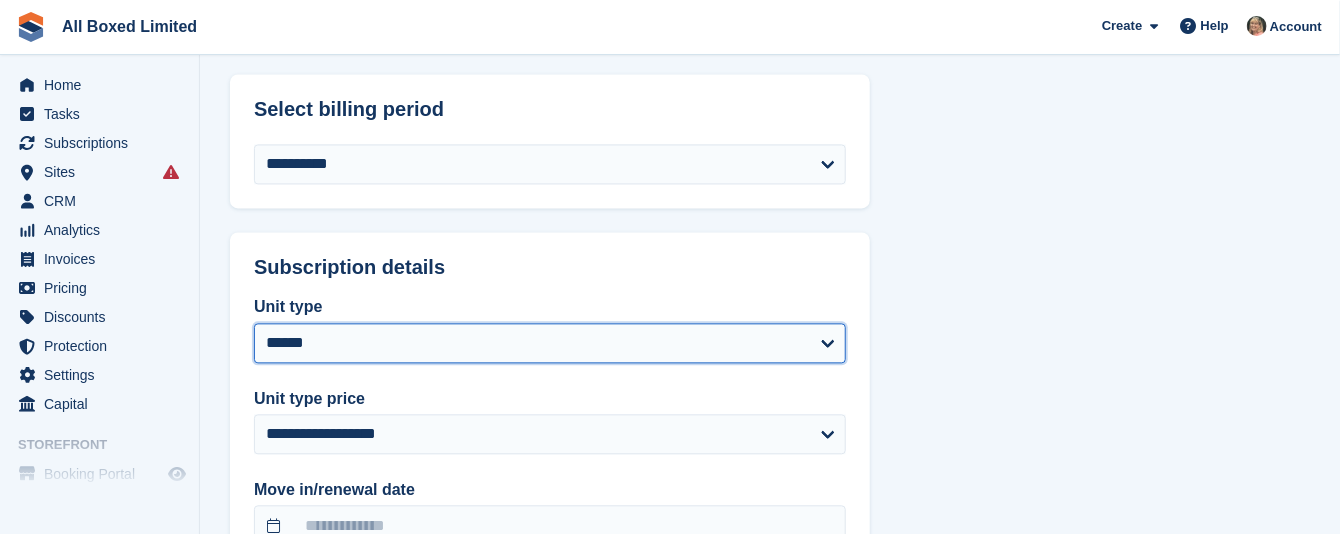 click on "**********" at bounding box center [550, 343] 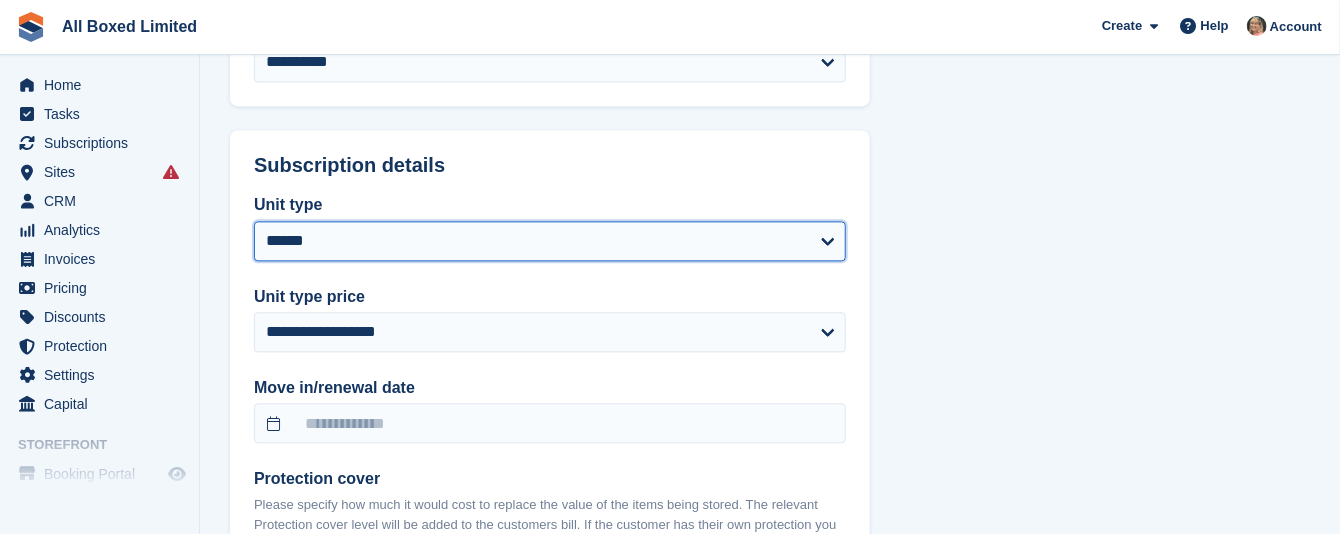 scroll, scrollTop: 1800, scrollLeft: 0, axis: vertical 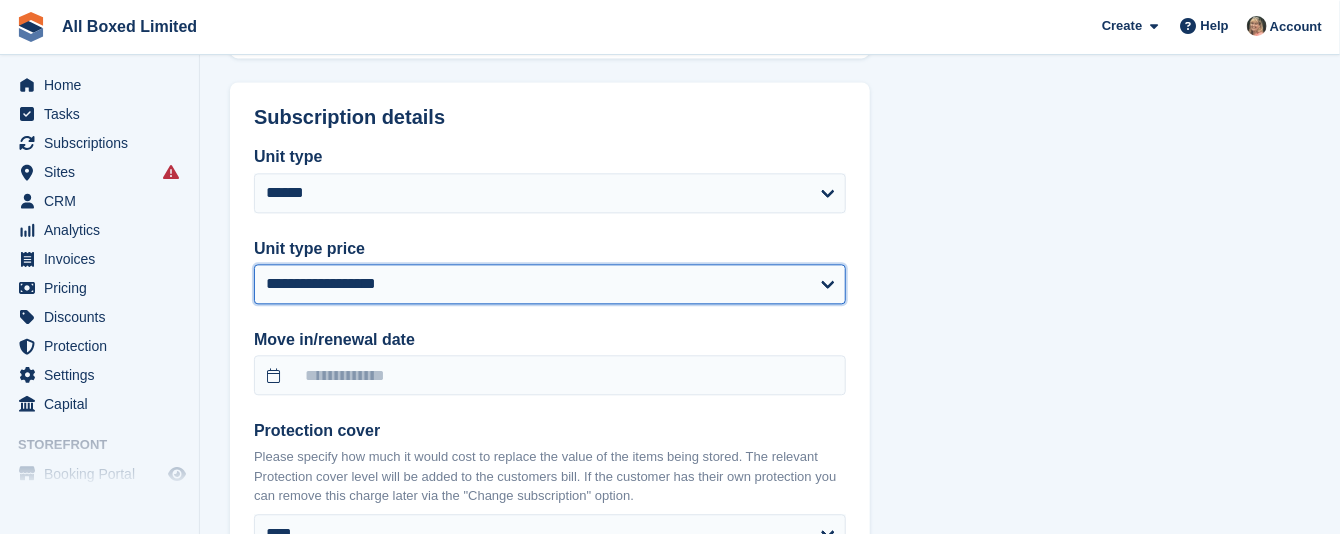 click on "**********" at bounding box center [550, 284] 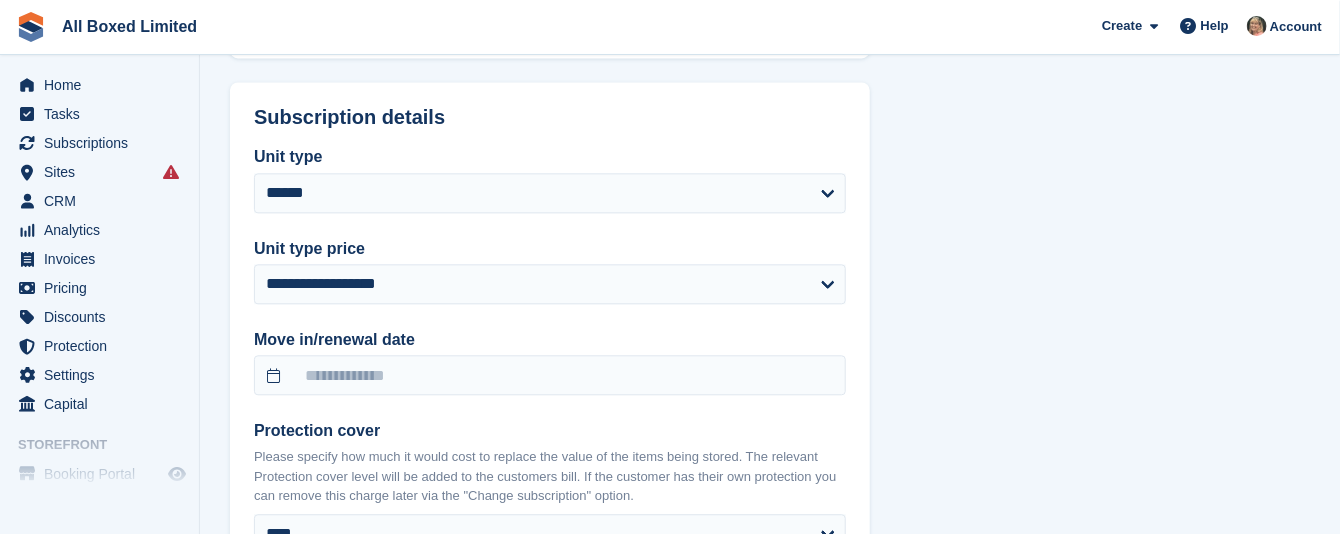 select on "******" 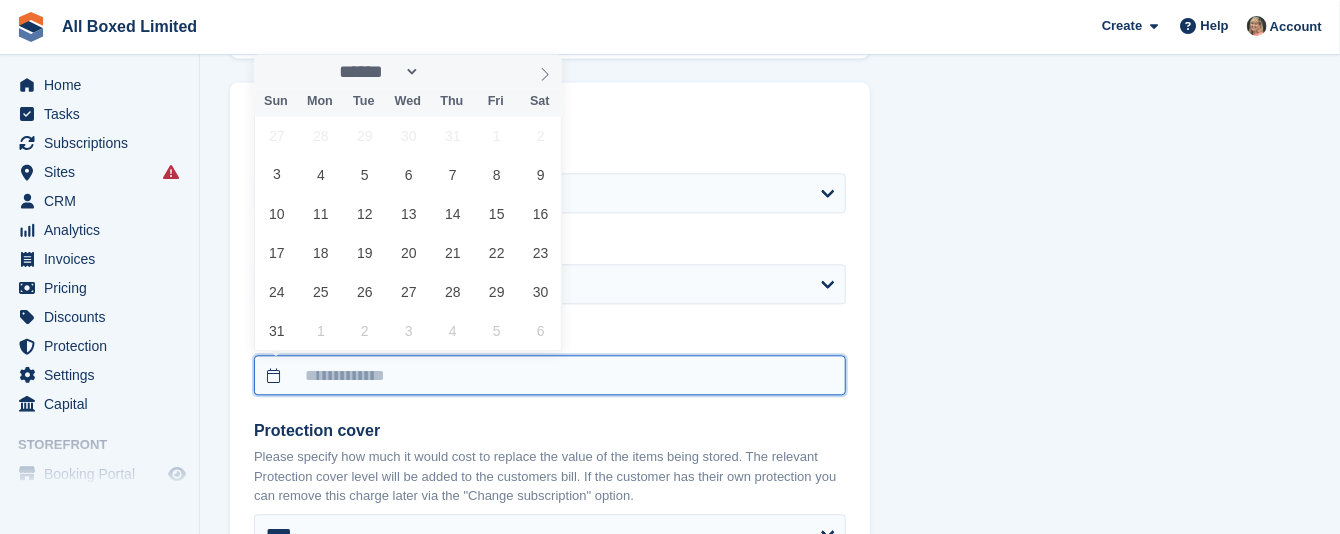 click at bounding box center (550, 375) 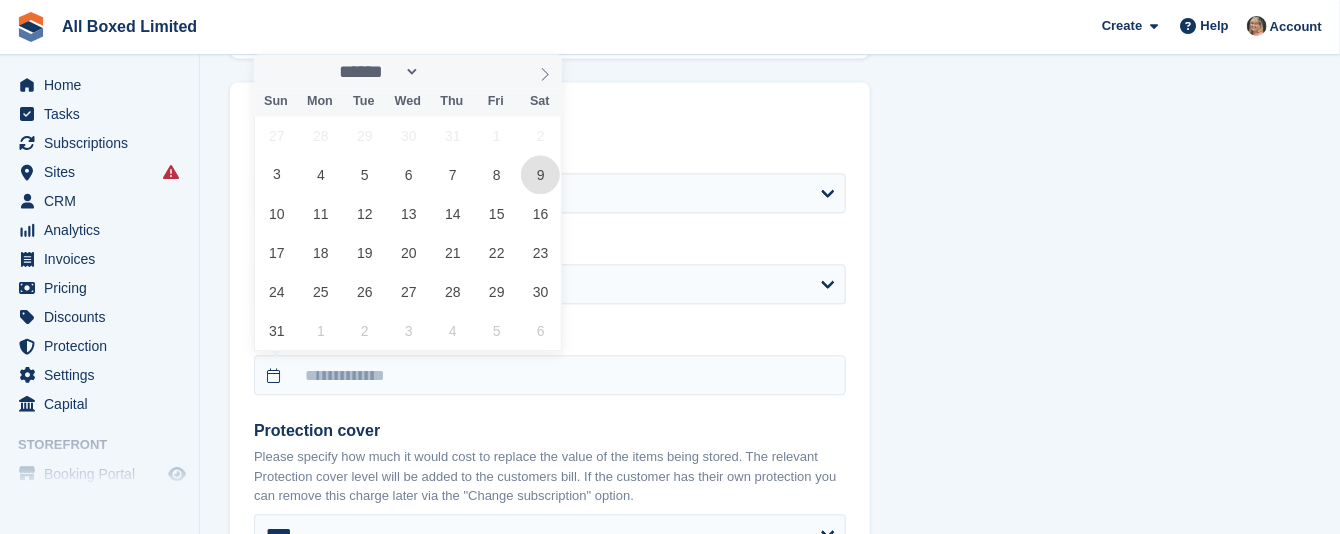 click on "9" at bounding box center [540, 174] 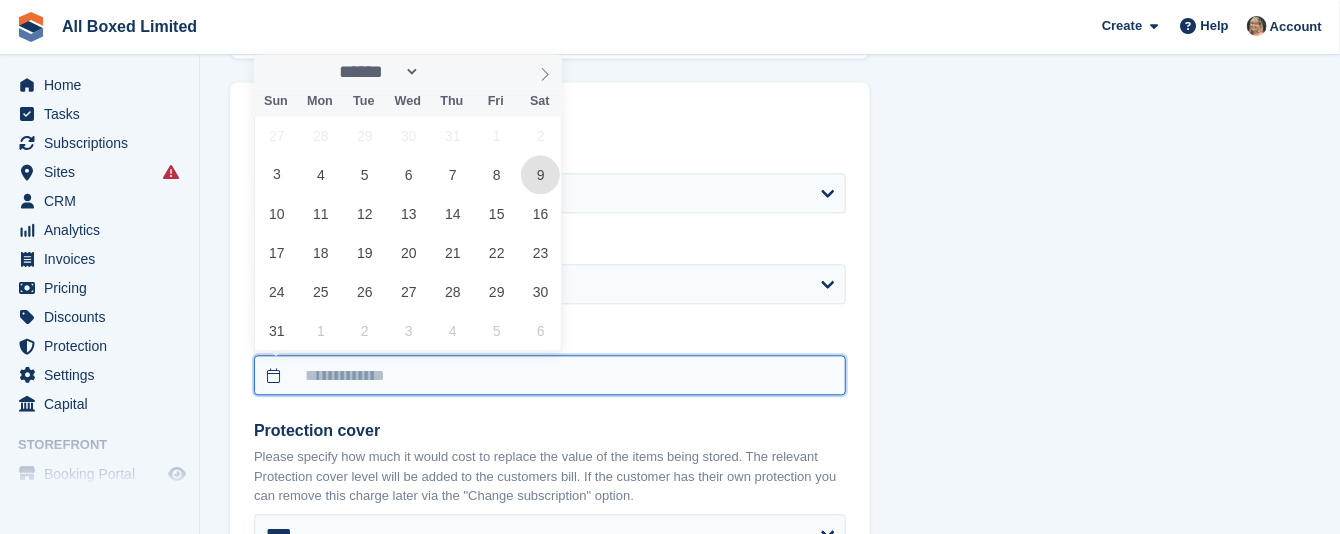 type on "**********" 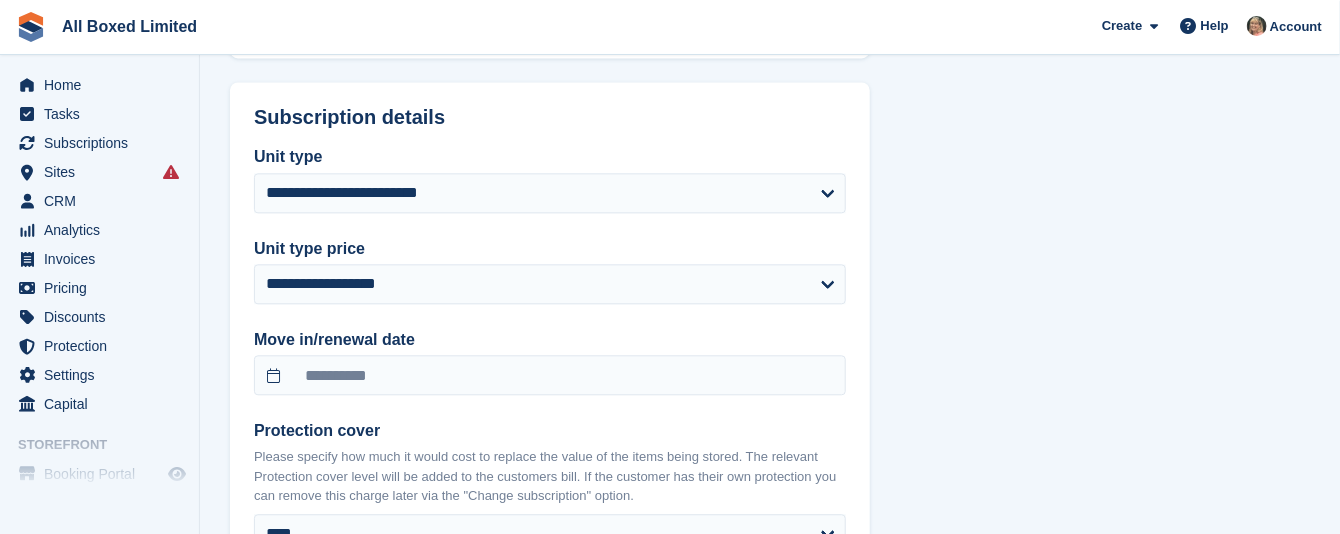 click on "**********" at bounding box center [770, 212] 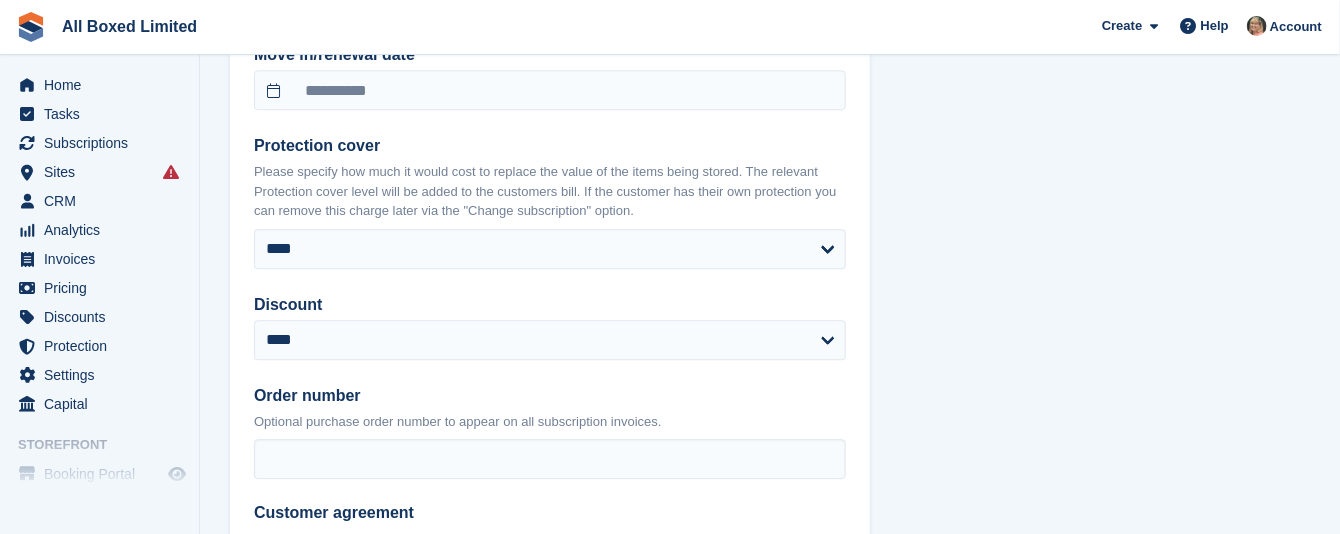 scroll, scrollTop: 2100, scrollLeft: 0, axis: vertical 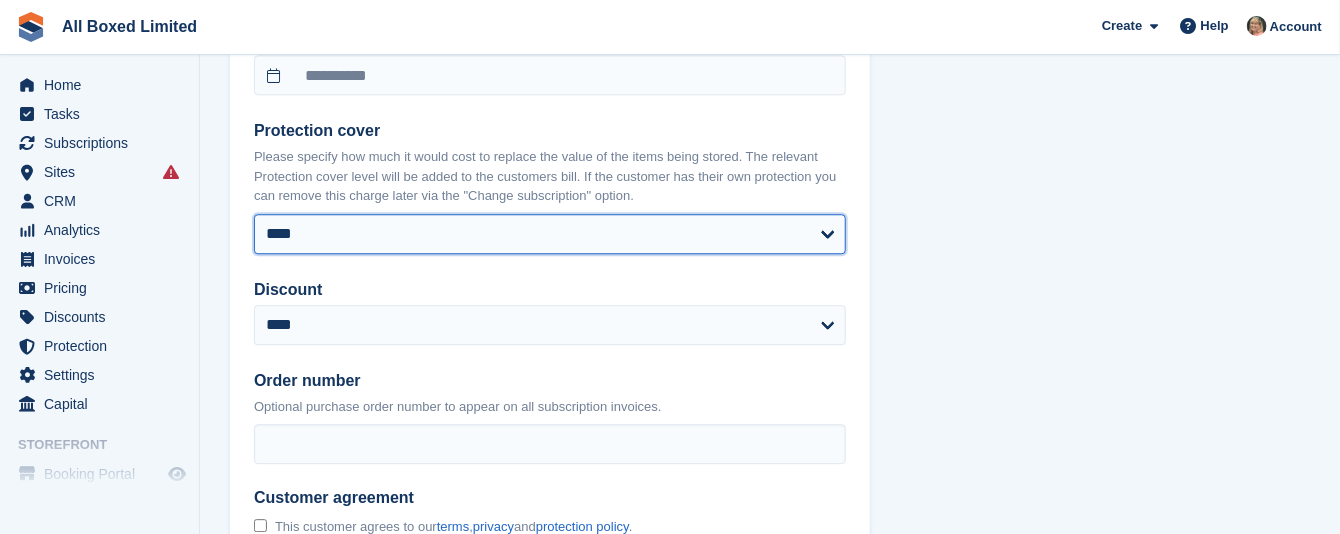 click on "****
******
*********
*********
******
******
******
******
******
******
******
******
******
******
*******
*******
*******
*******
*******
*******" at bounding box center (550, 234) 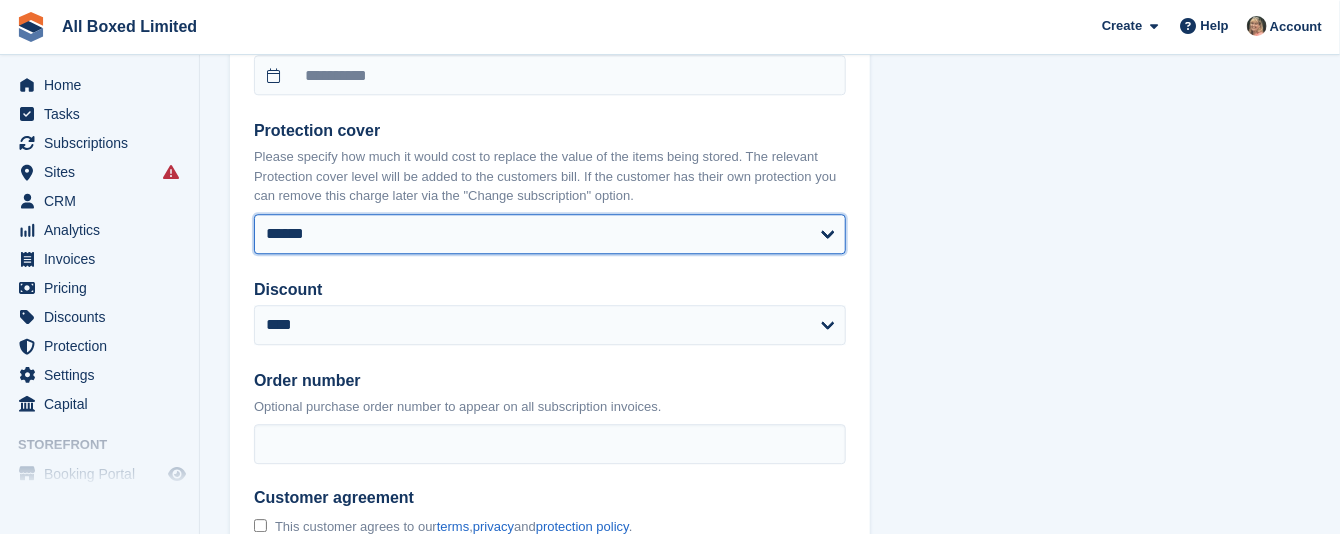click on "****
******
*********
*********
******
******
******
******
******
******
******
******
******
******
*******
*******
*******
*******
*******
*******" at bounding box center (550, 234) 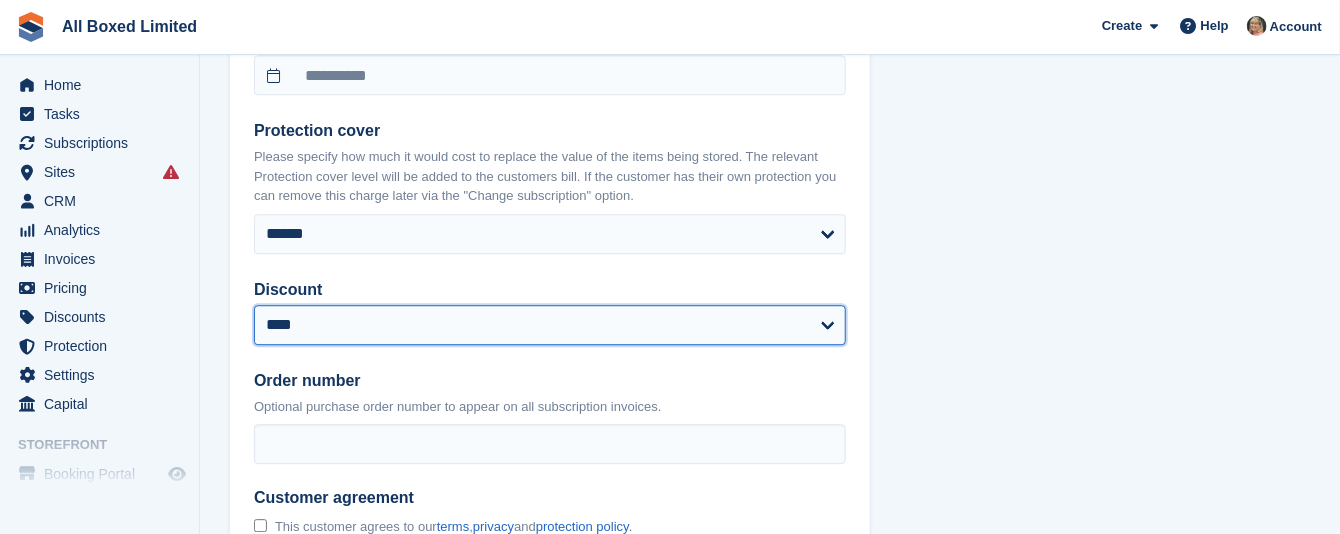 click on "**********" at bounding box center [550, 325] 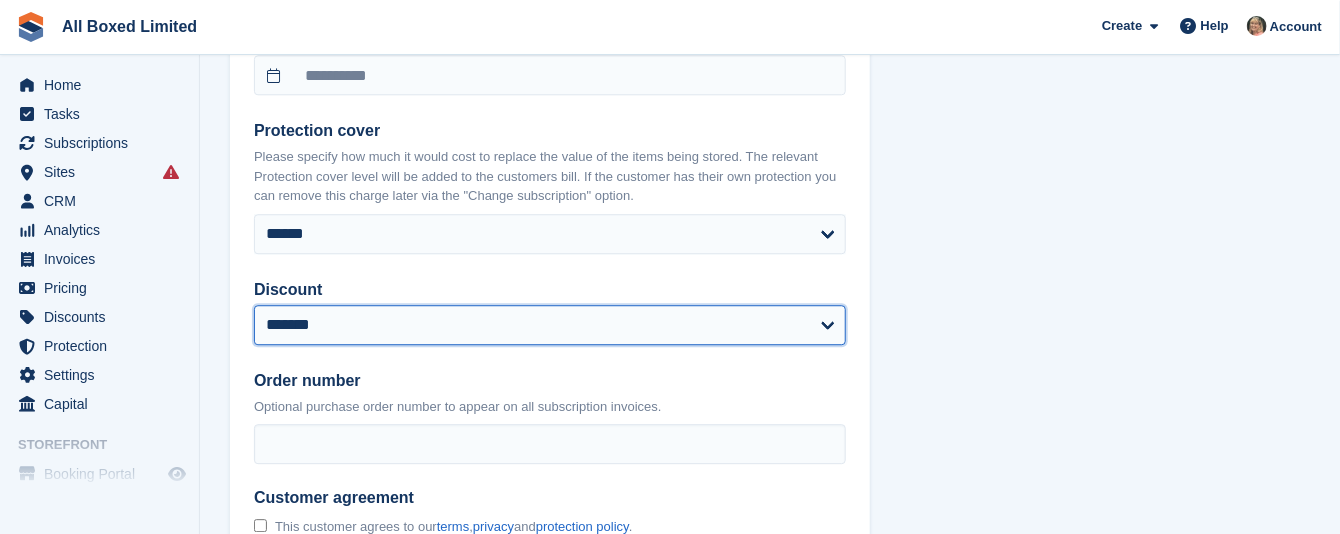 click on "**********" at bounding box center [550, 325] 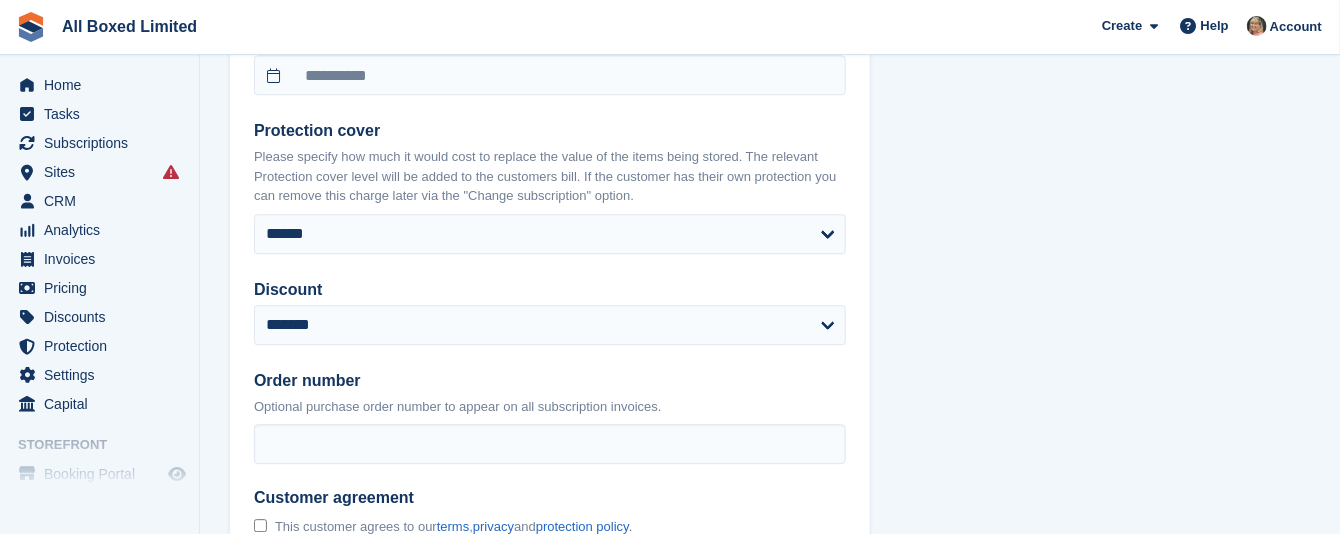 click on "**********" at bounding box center (770, -50) 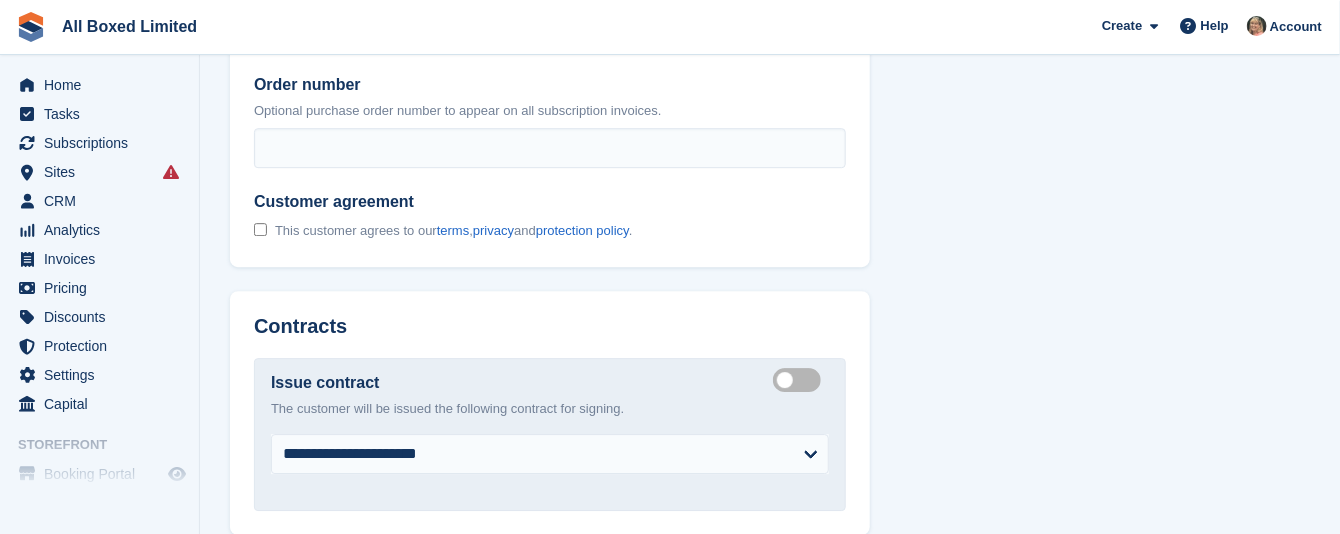 scroll, scrollTop: 2400, scrollLeft: 0, axis: vertical 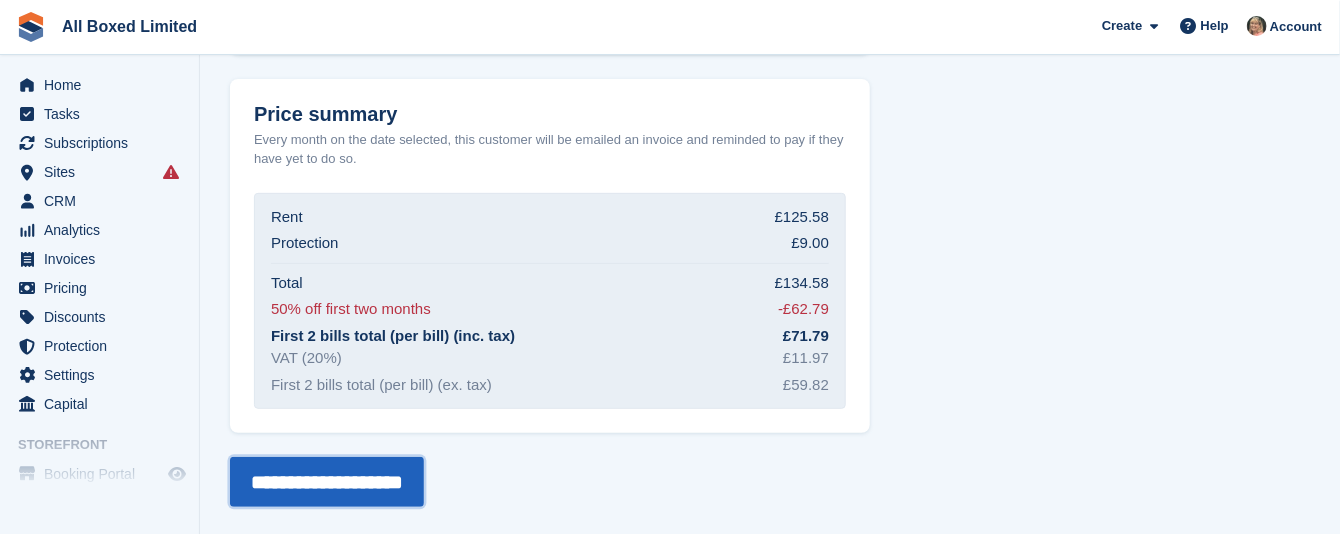click on "**********" at bounding box center (327, 482) 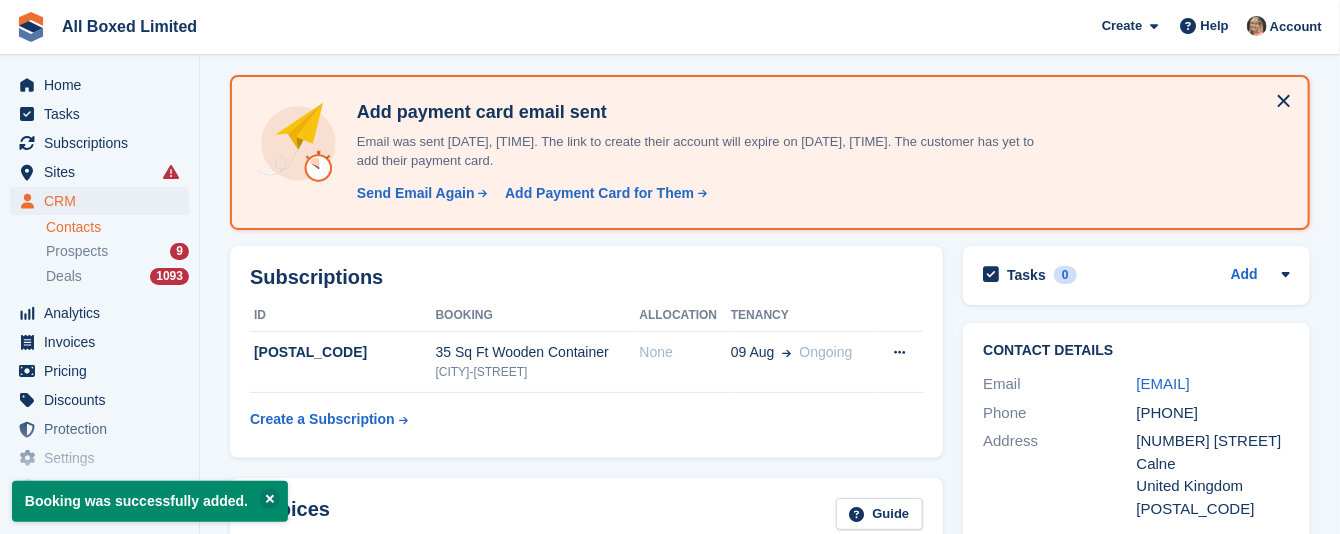 scroll, scrollTop: 150, scrollLeft: 0, axis: vertical 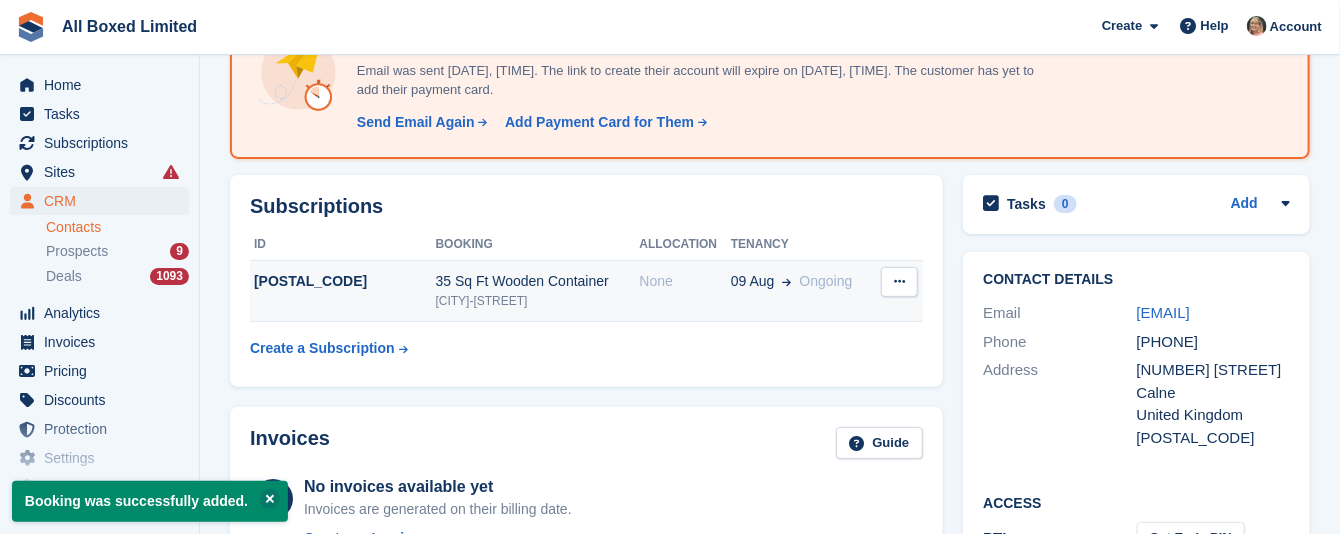 click at bounding box center (899, 282) 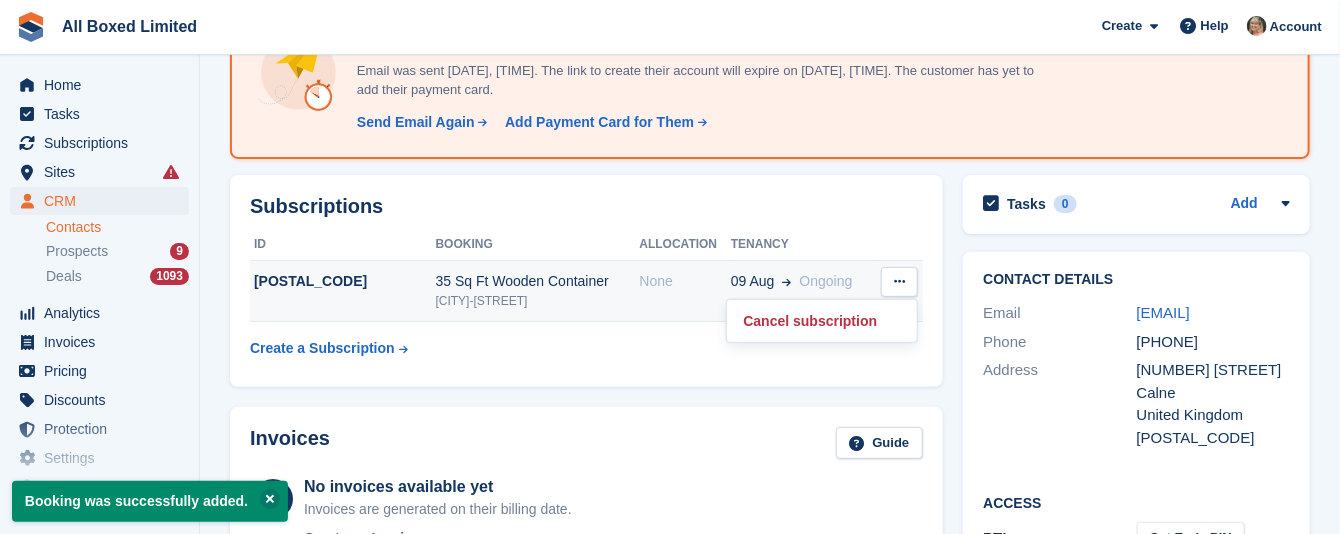 click at bounding box center (899, 282) 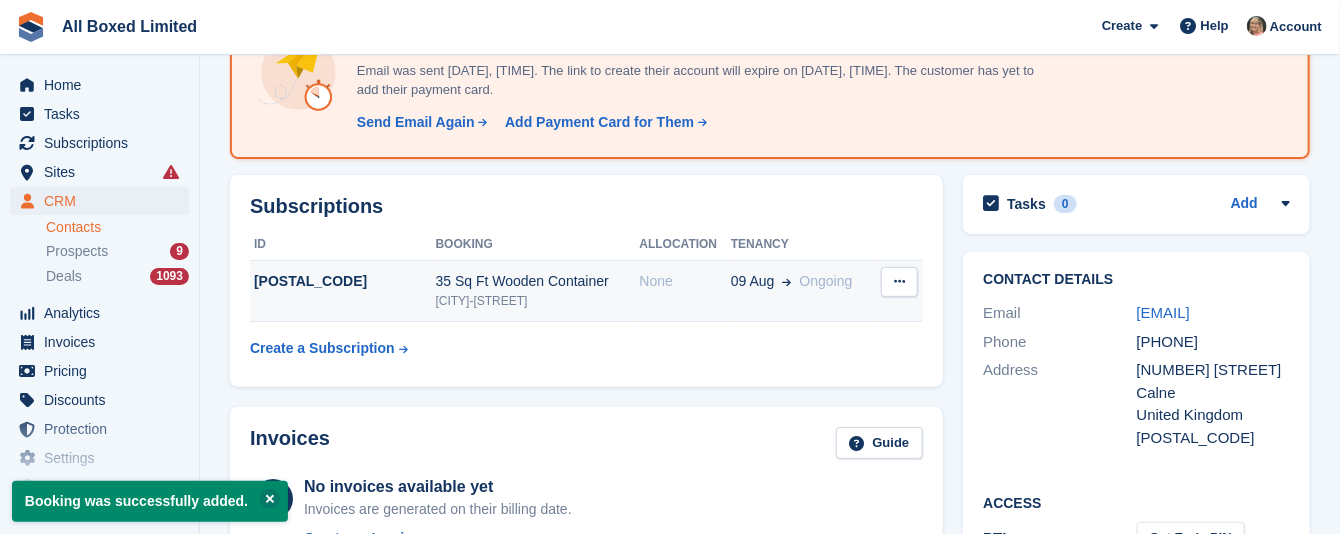 click on "[POSTAL_CODE]" at bounding box center (343, 281) 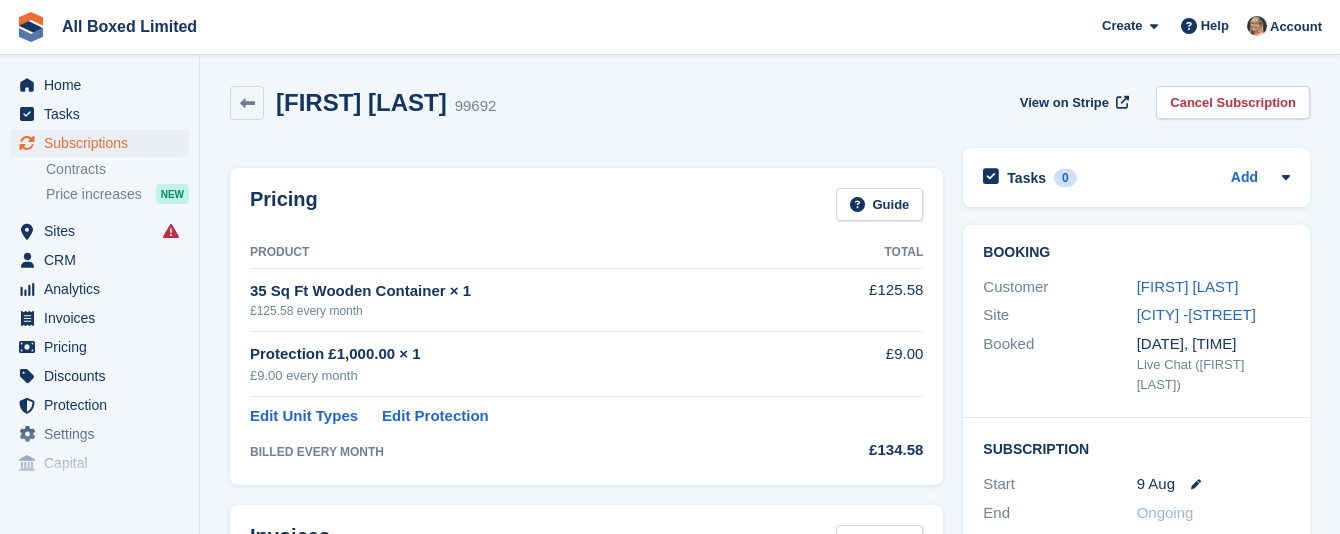 scroll, scrollTop: 0, scrollLeft: 0, axis: both 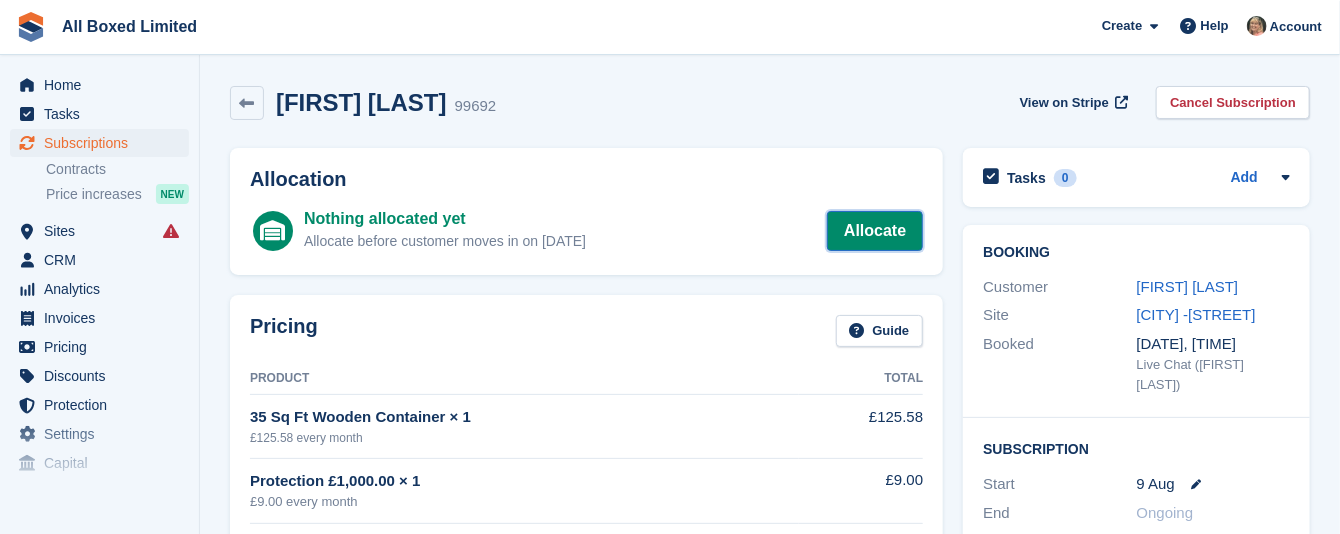 click on "Allocate" at bounding box center (875, 231) 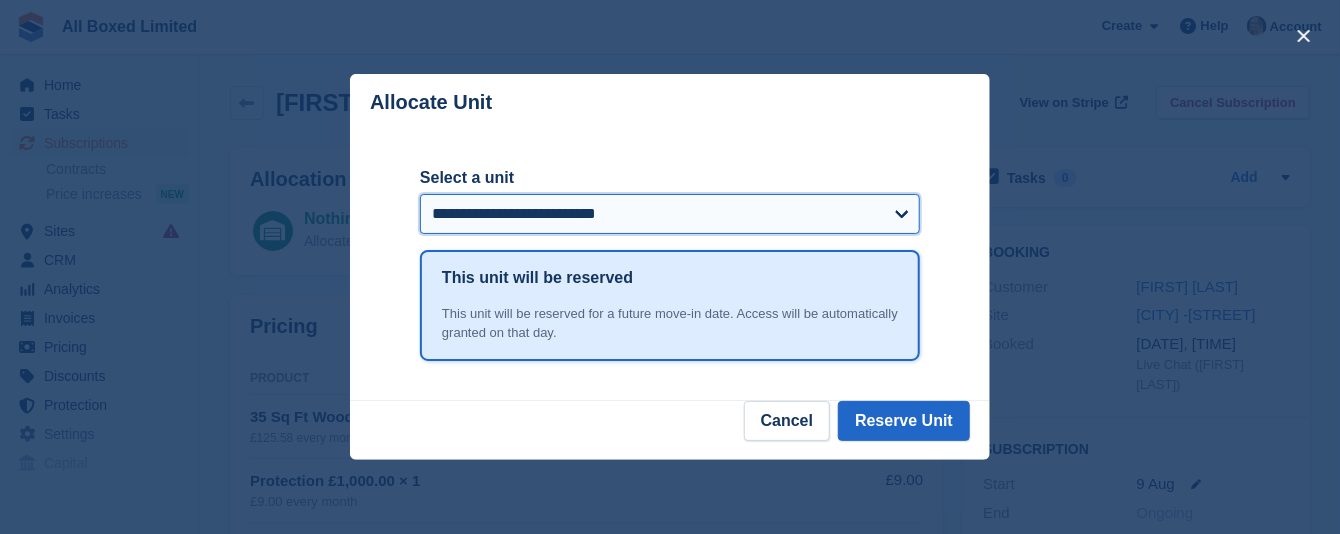 click on "**********" at bounding box center [670, 214] 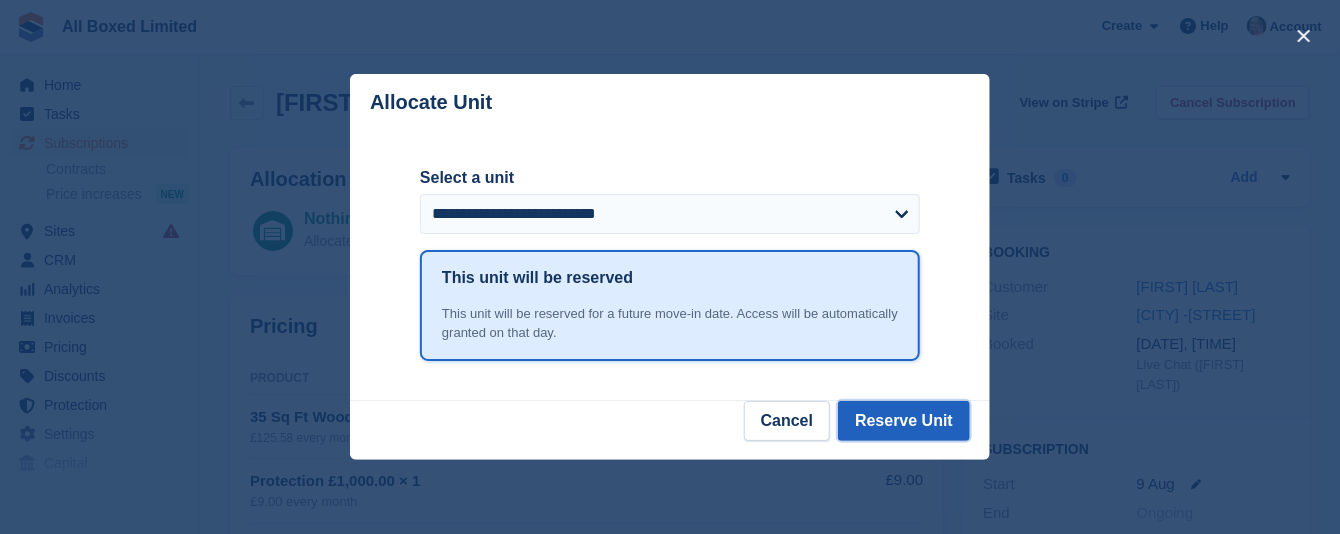 click on "Reserve Unit" at bounding box center [904, 421] 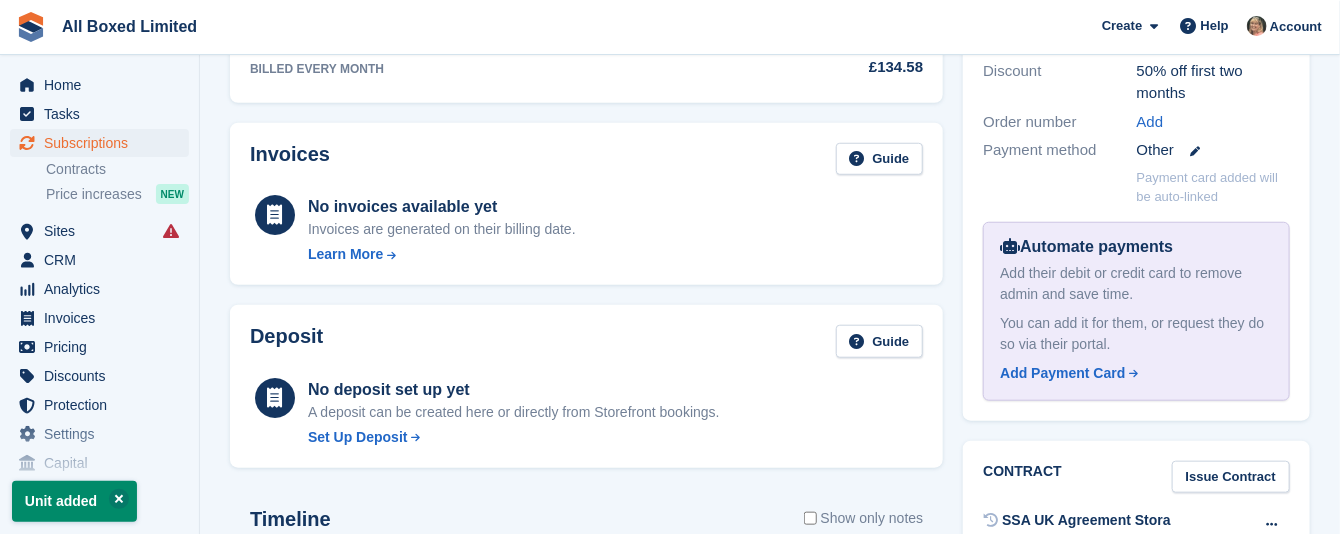 scroll, scrollTop: 0, scrollLeft: 0, axis: both 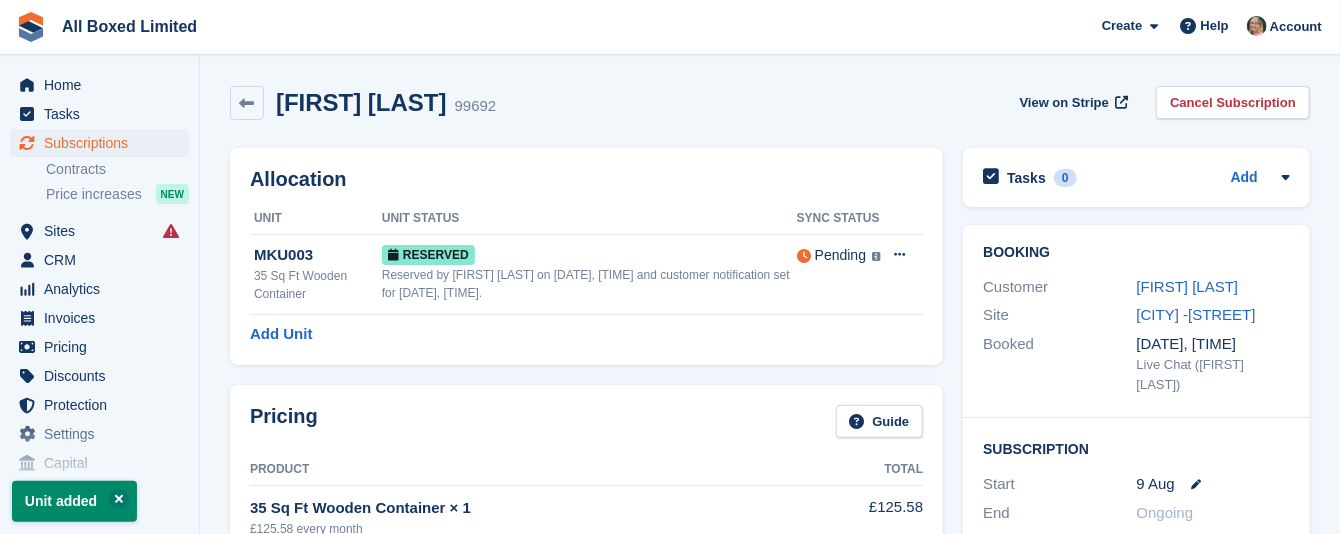 click on "Caitlin Stevens
99692
View on Stripe
Cancel Subscription" at bounding box center (770, 107) 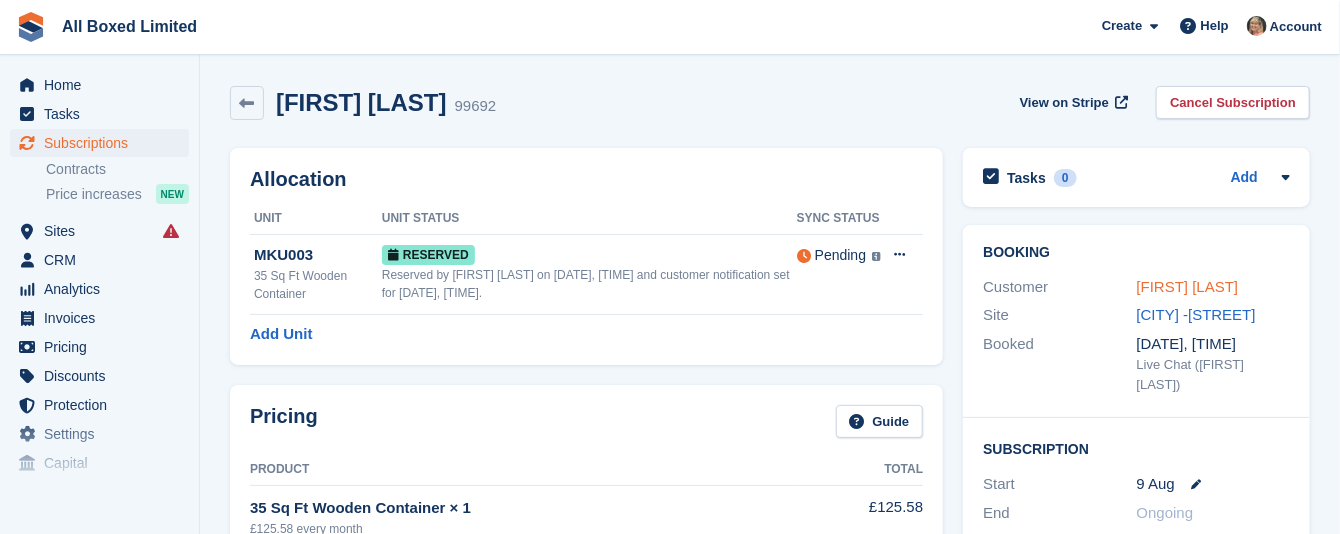 click on "[FIRST] [LAST]" at bounding box center [1188, 286] 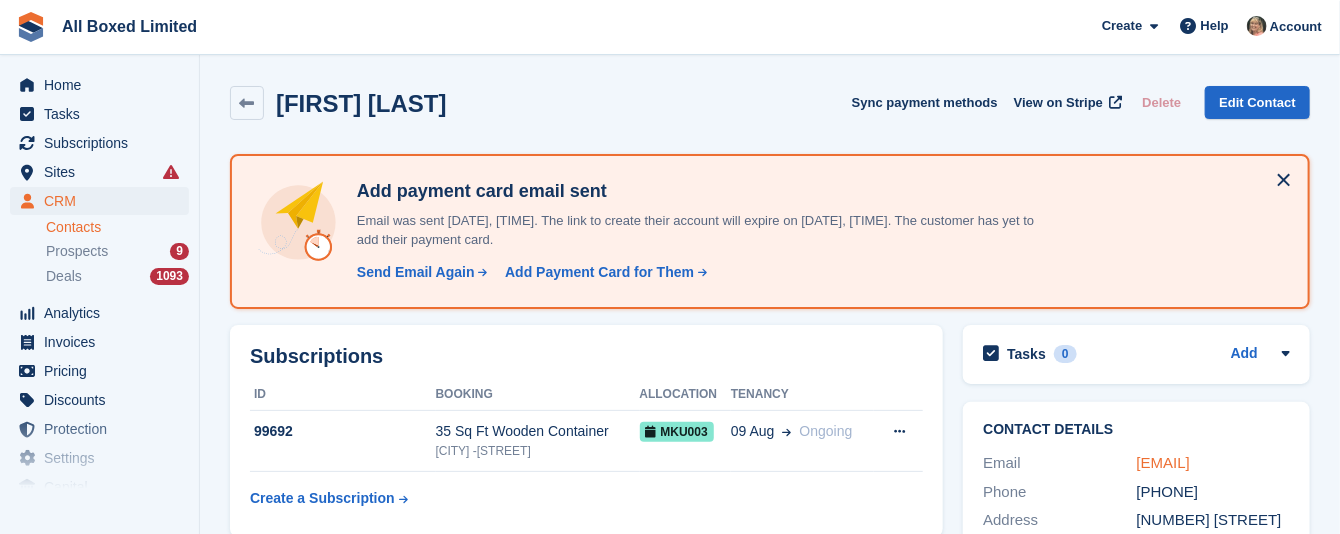 click on "[EMAIL]" at bounding box center [1163, 462] 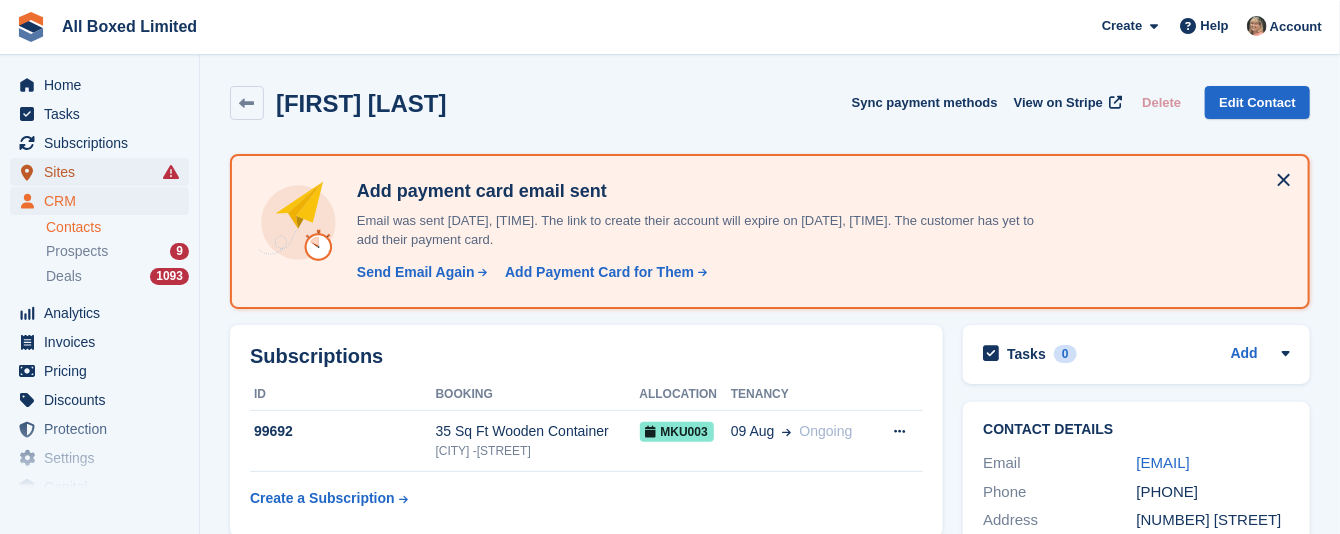 click on "Sites" at bounding box center [104, 172] 